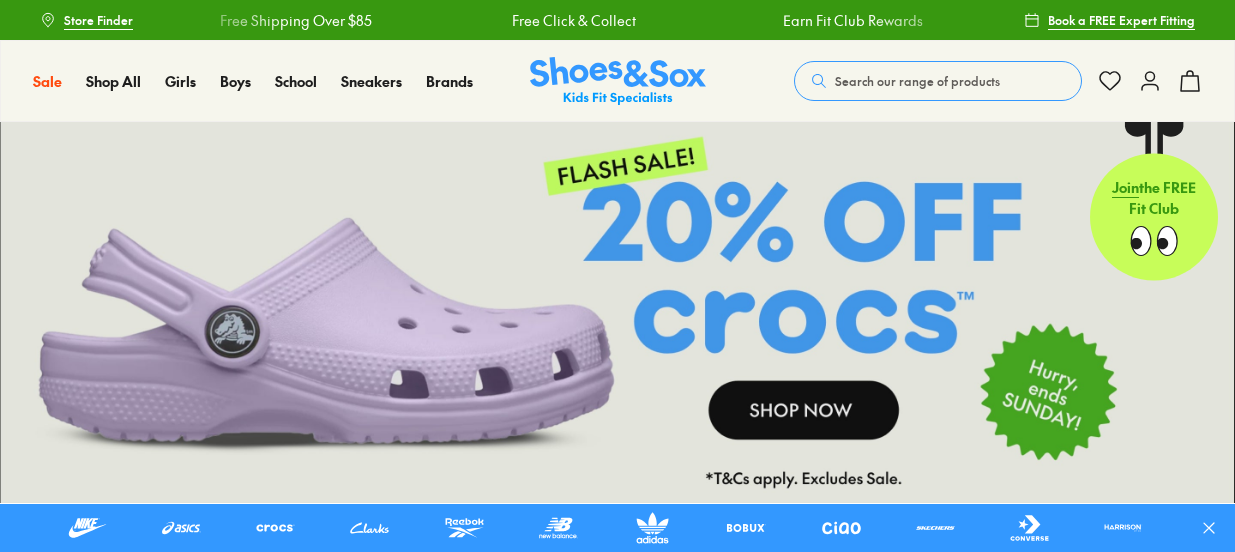 scroll, scrollTop: 0, scrollLeft: 0, axis: both 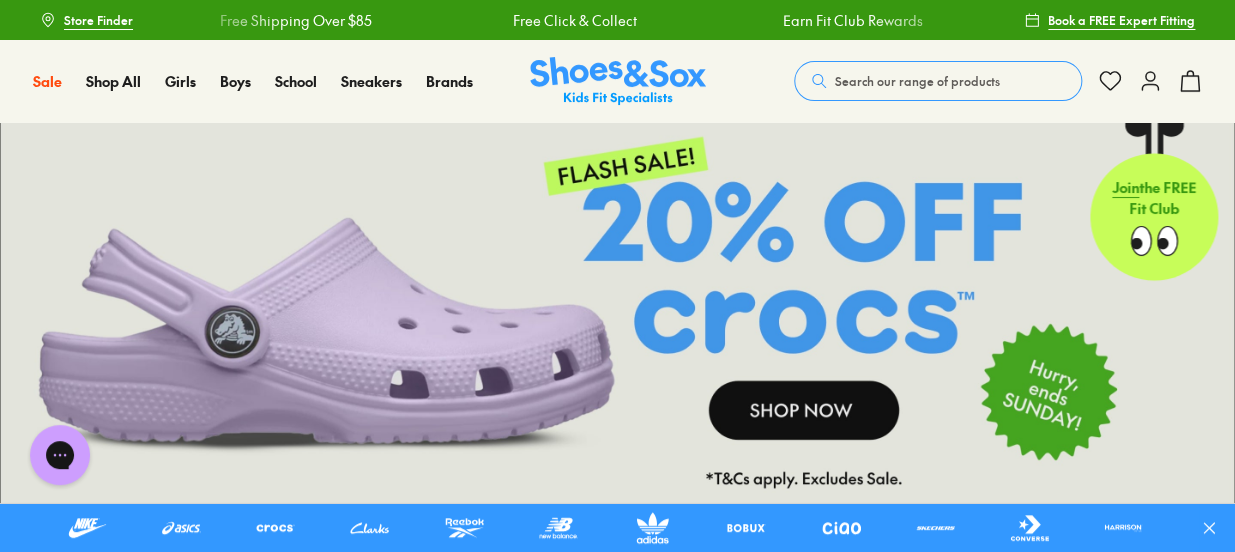 click on "Search our range of products" at bounding box center [917, 81] 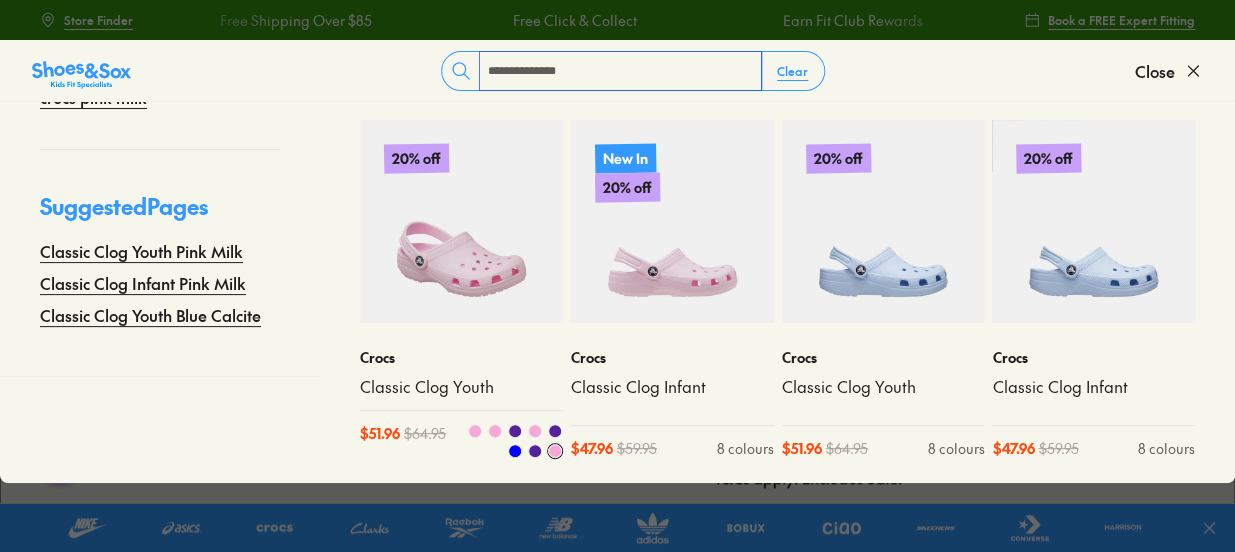 scroll, scrollTop: 110, scrollLeft: 0, axis: vertical 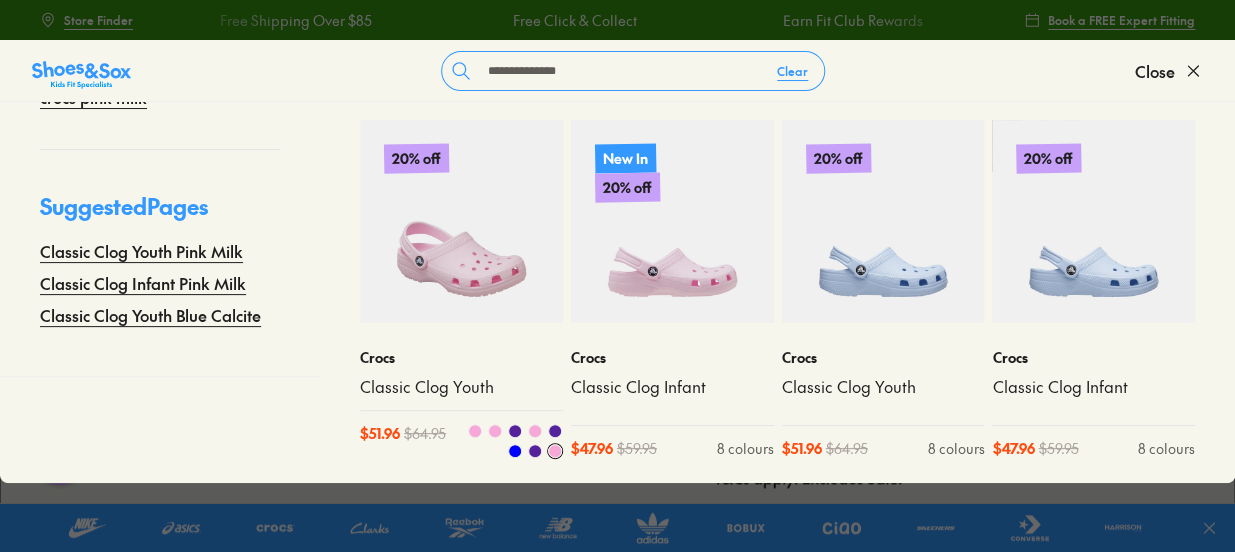 click on "Classic Clog Youth" at bounding box center [461, 387] 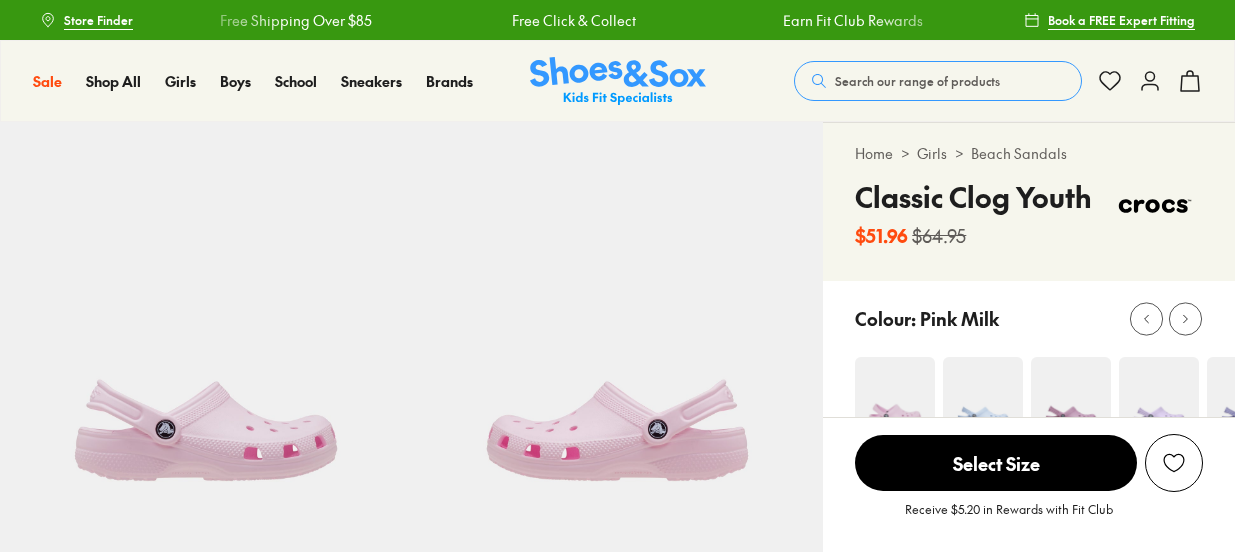 scroll, scrollTop: 272, scrollLeft: 0, axis: vertical 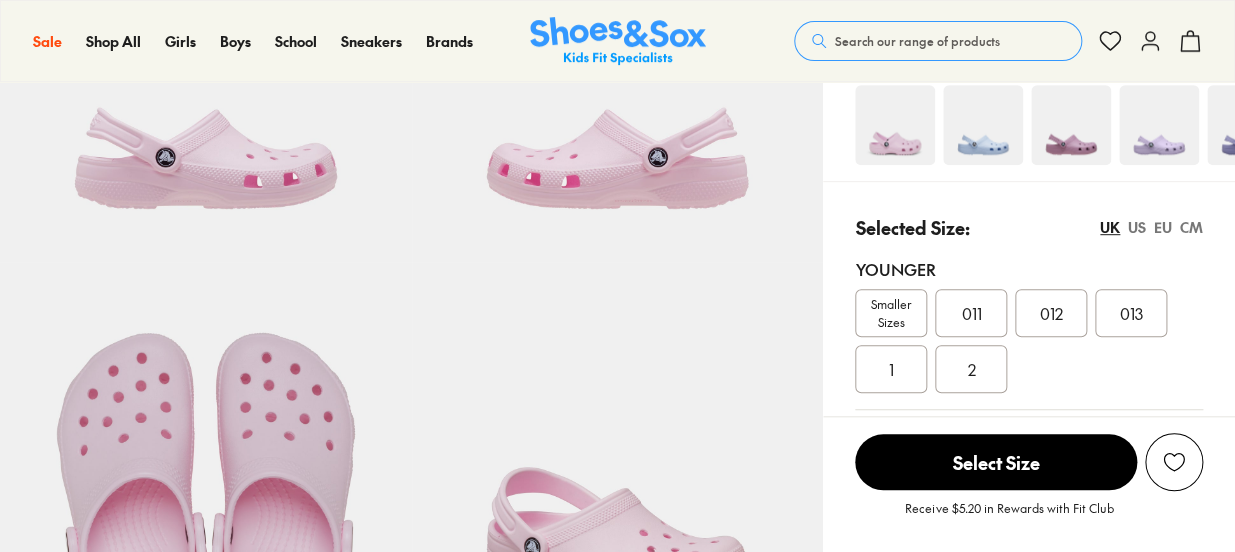 select on "*" 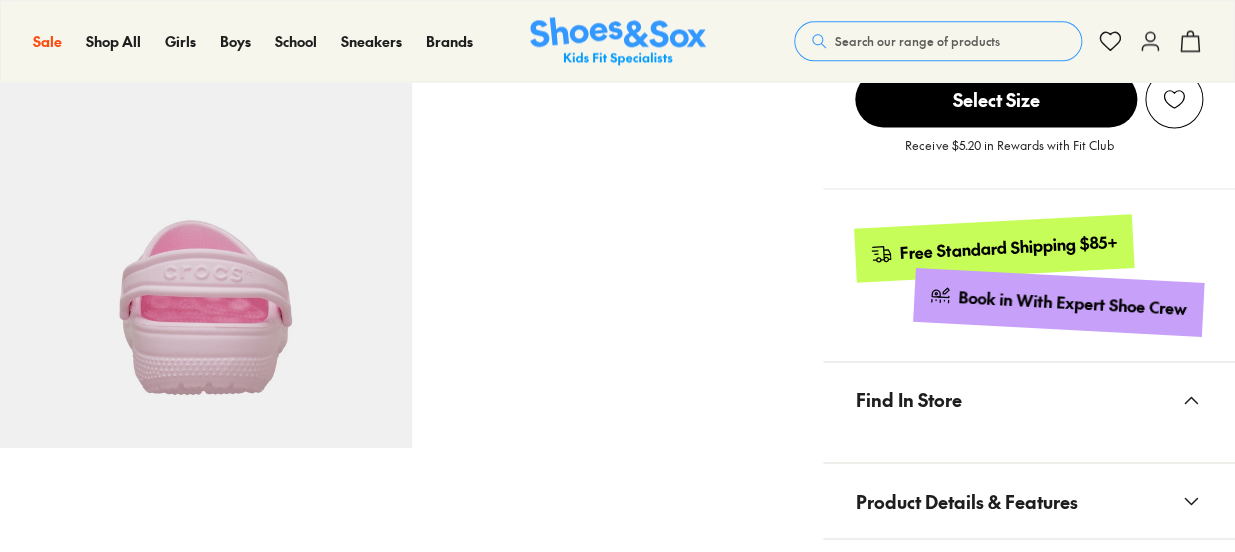 scroll, scrollTop: 0, scrollLeft: 0, axis: both 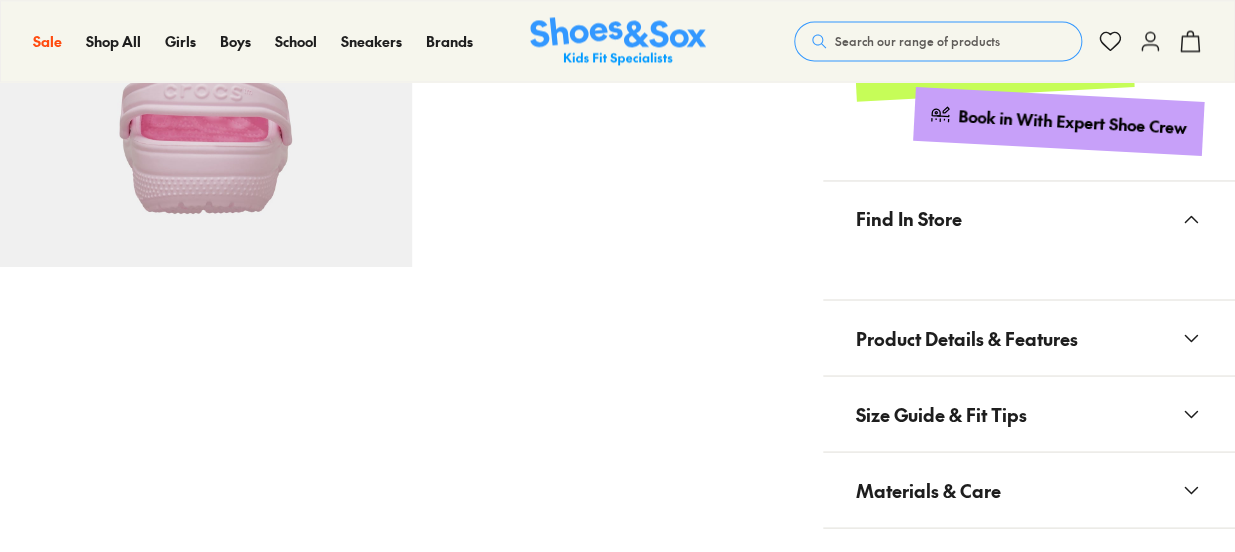 click on "Materials & Care" at bounding box center (927, 489) 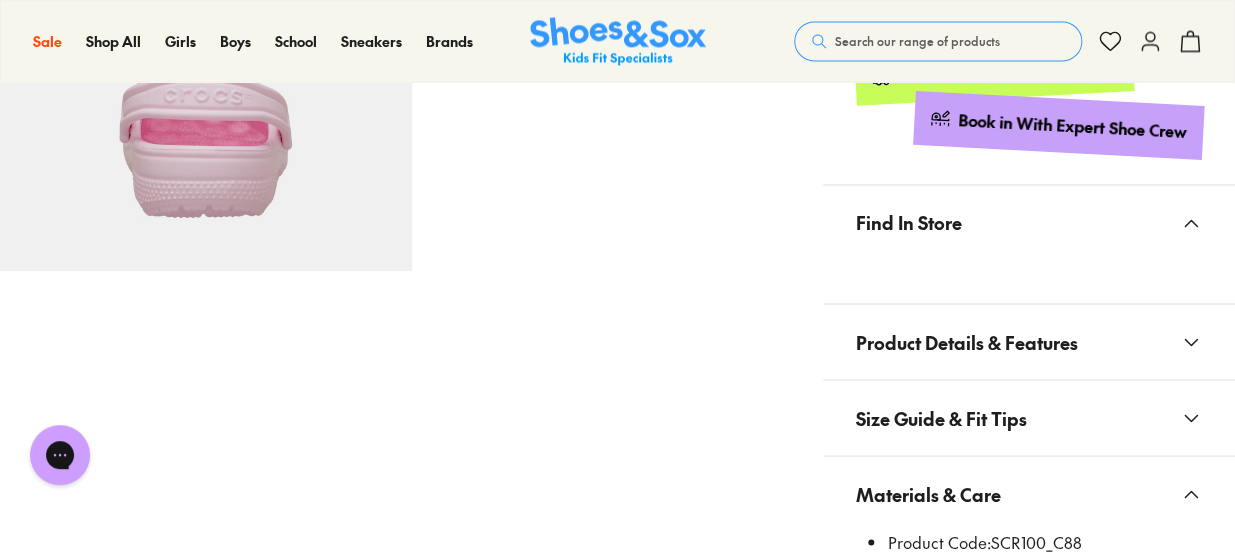 scroll, scrollTop: 0, scrollLeft: 0, axis: both 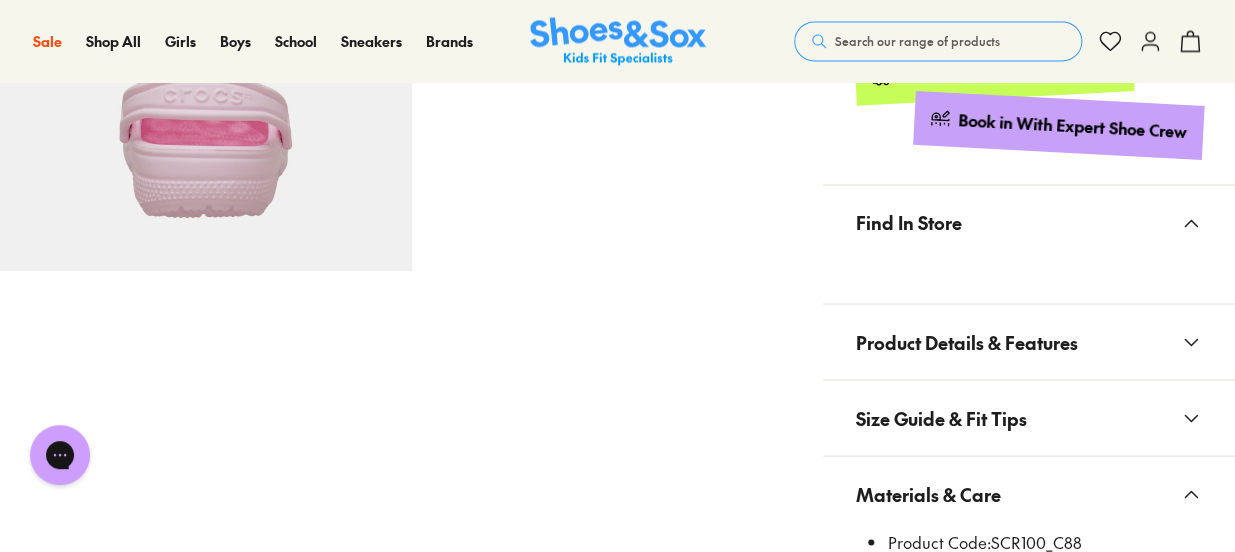 click on "Search our range of products" at bounding box center (938, 41) 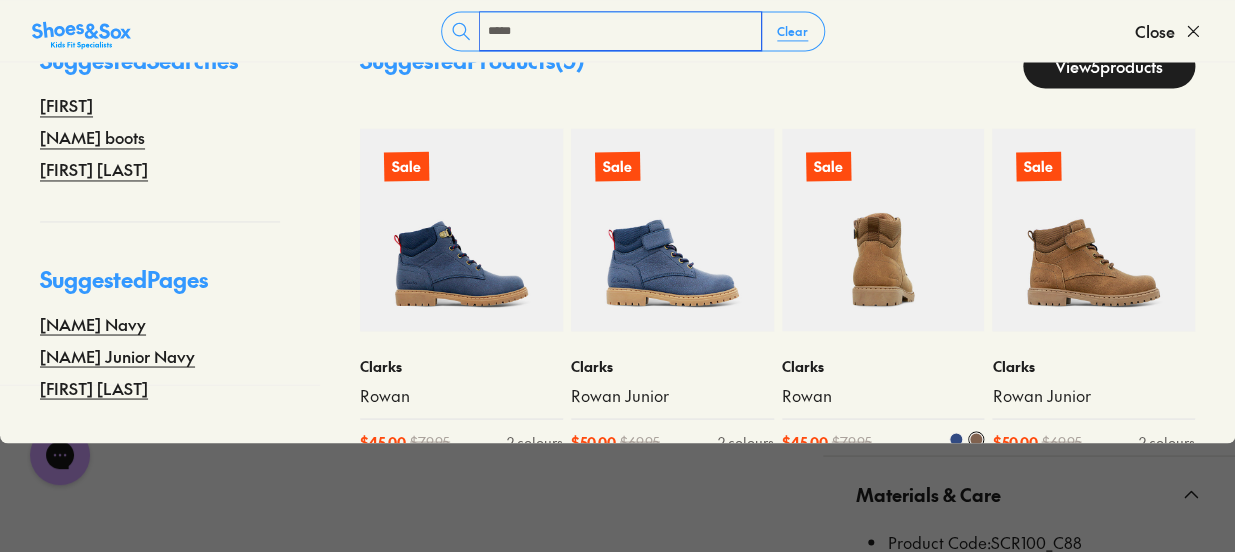 scroll, scrollTop: 60, scrollLeft: 0, axis: vertical 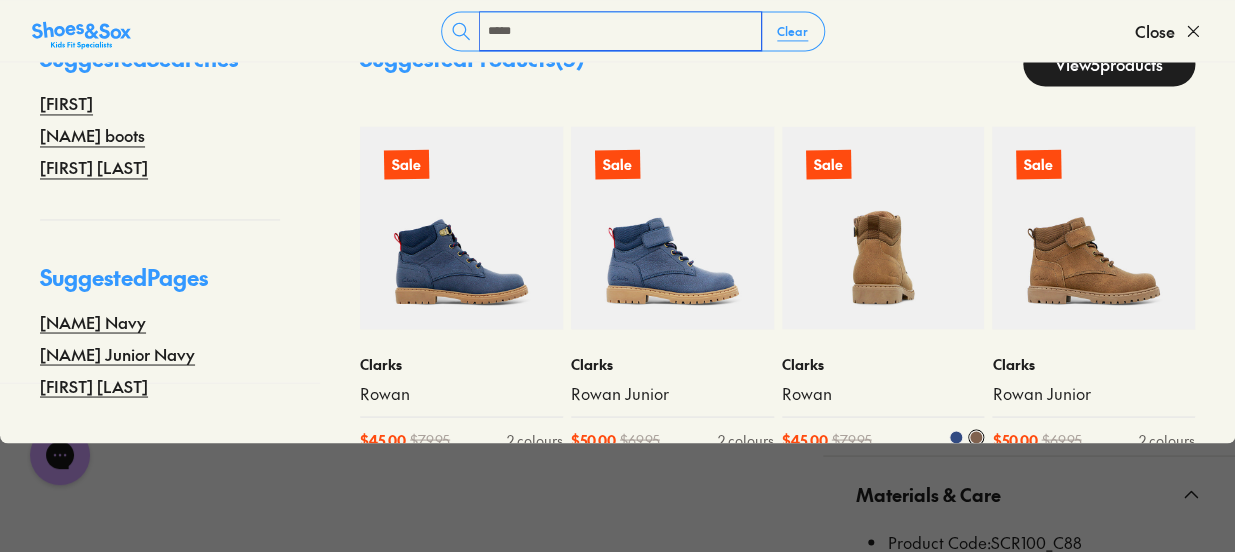 type on "*****" 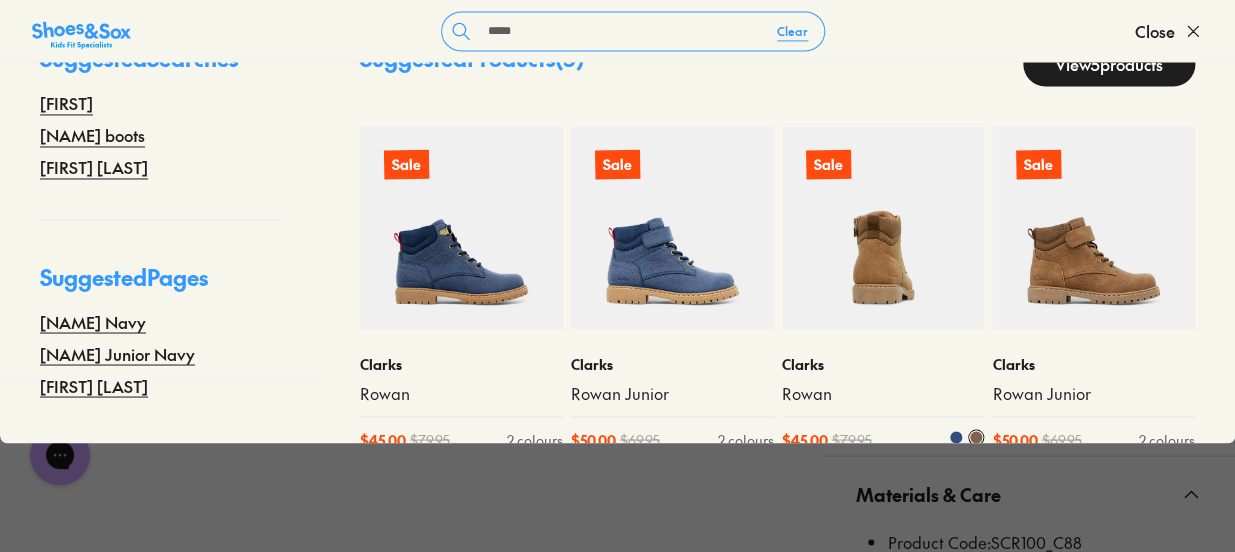 click on "Rowan" at bounding box center [883, 393] 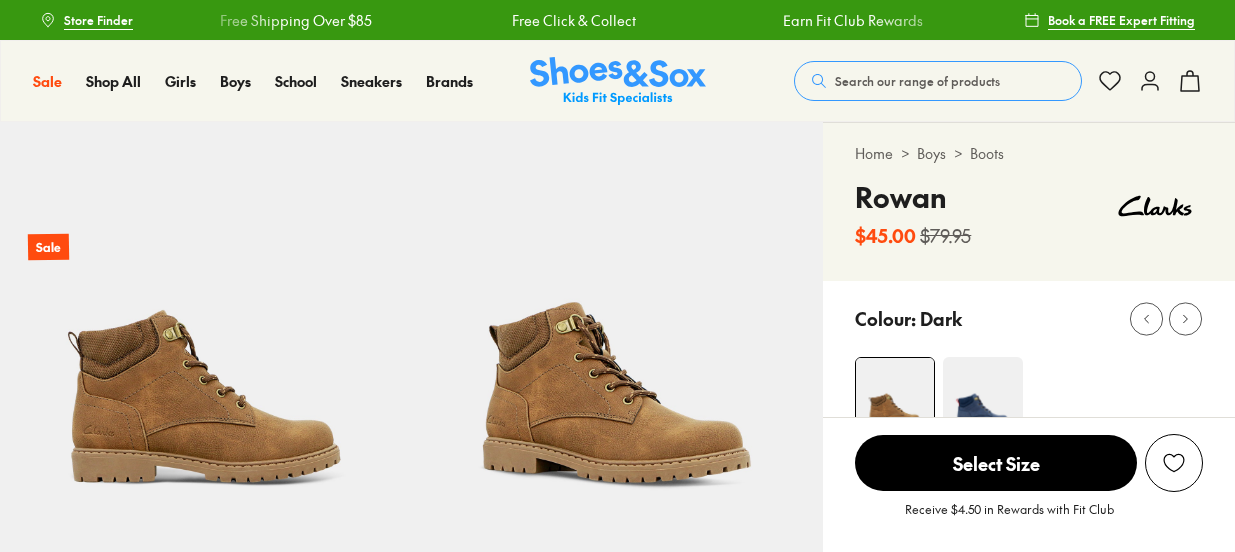 scroll, scrollTop: 964, scrollLeft: 0, axis: vertical 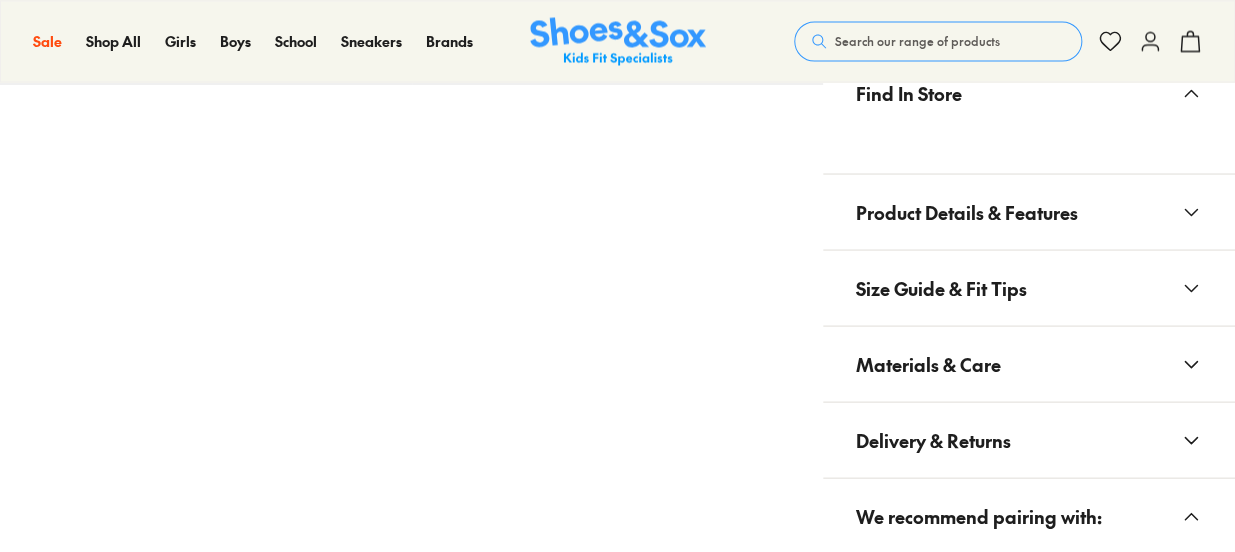 click on "Materials & Care" at bounding box center [927, 363] 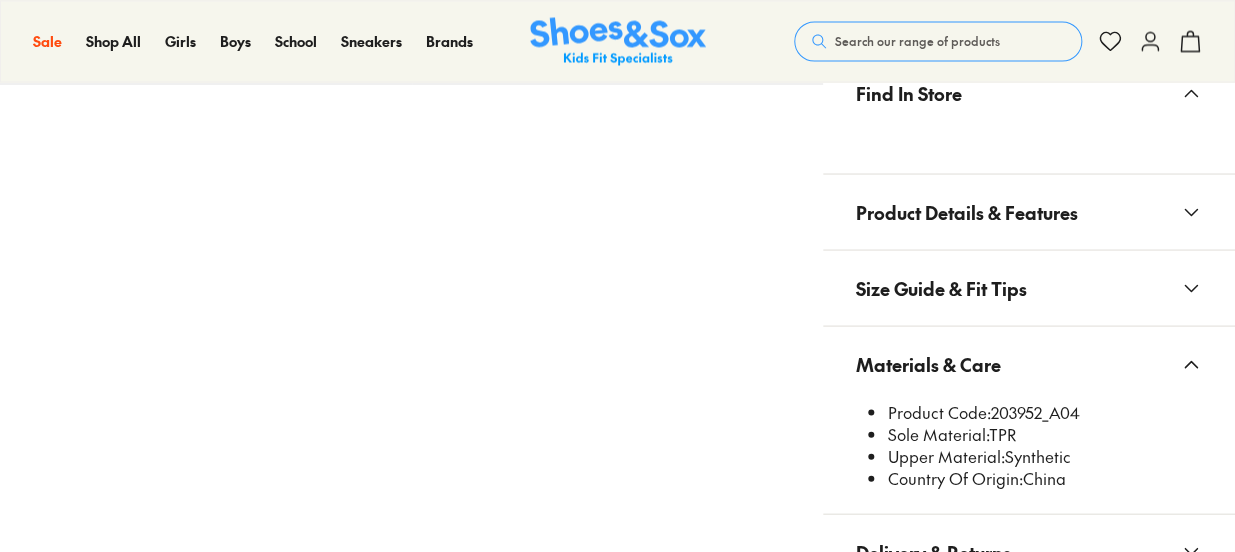 select on "*" 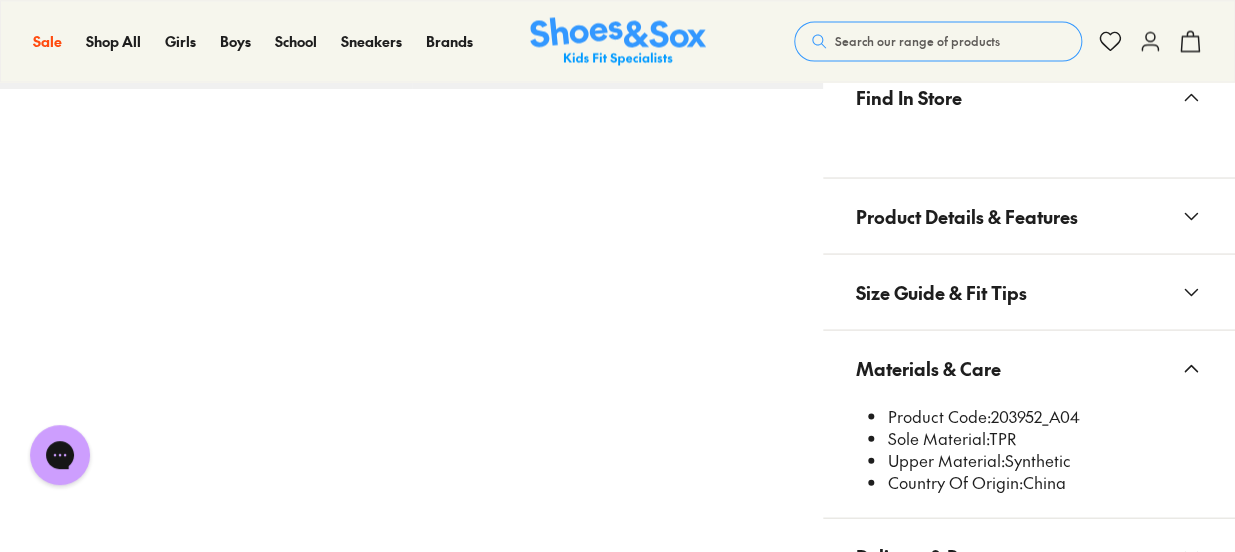 scroll, scrollTop: 0, scrollLeft: 0, axis: both 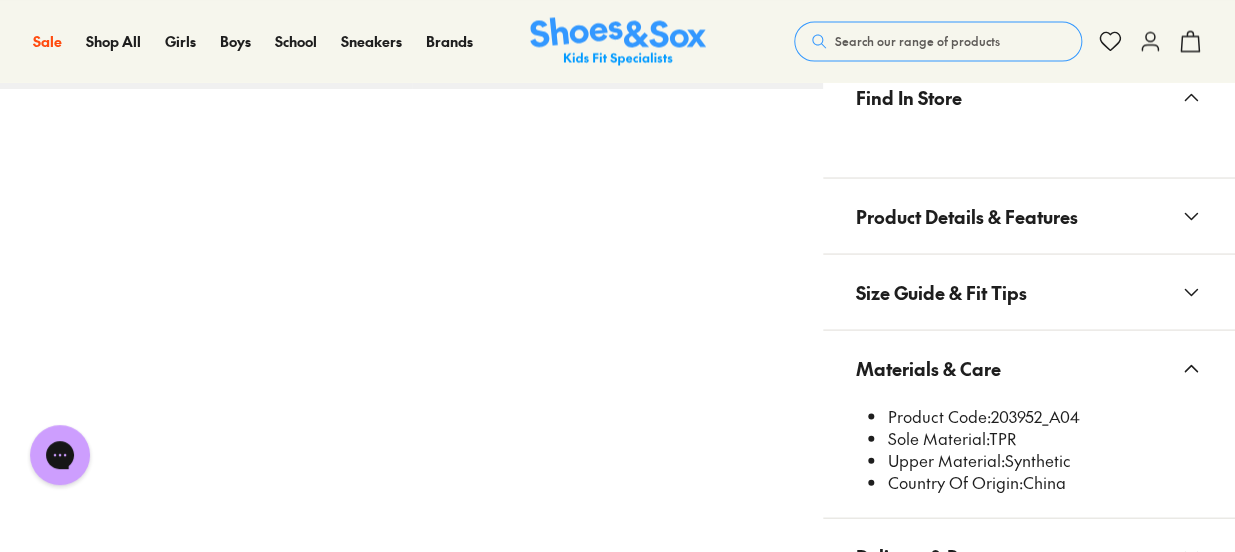 click on "Search our range of products" at bounding box center (938, 41) 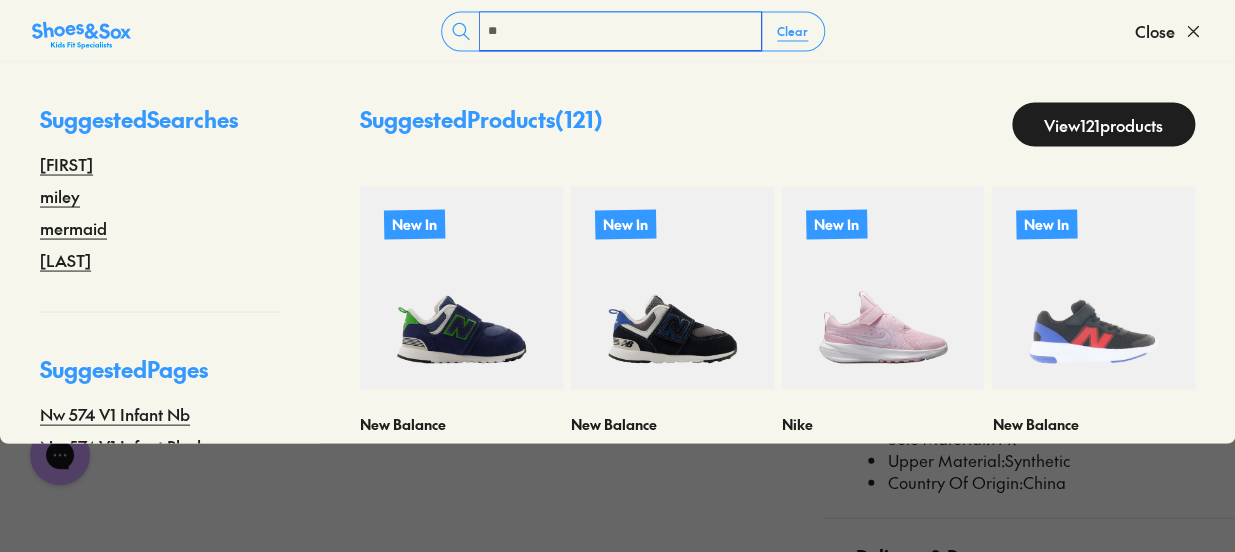 type on "*" 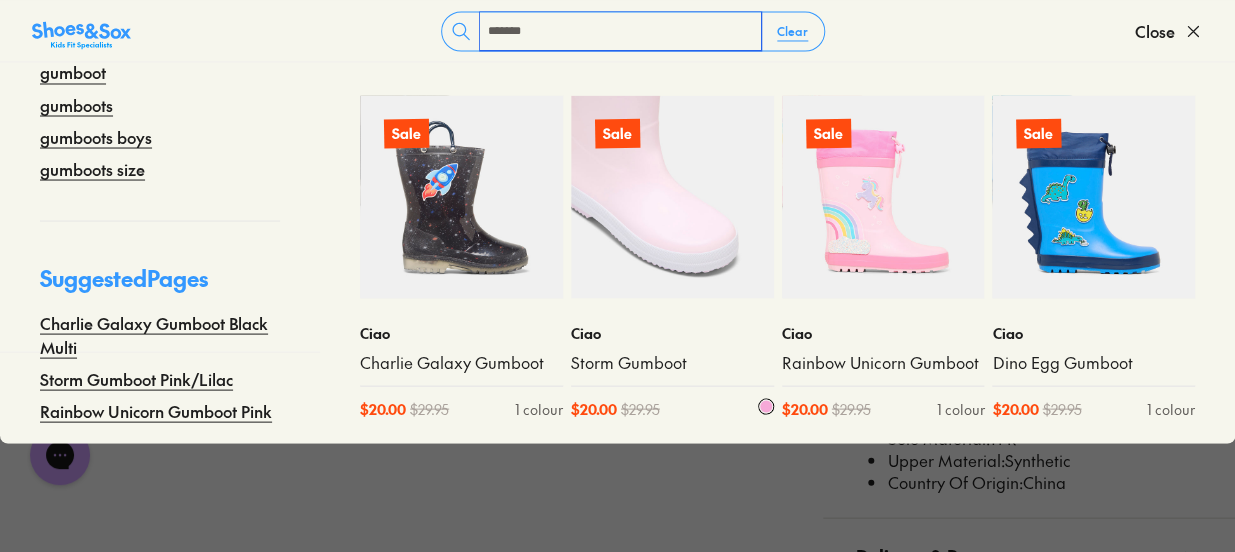 scroll, scrollTop: 96, scrollLeft: 0, axis: vertical 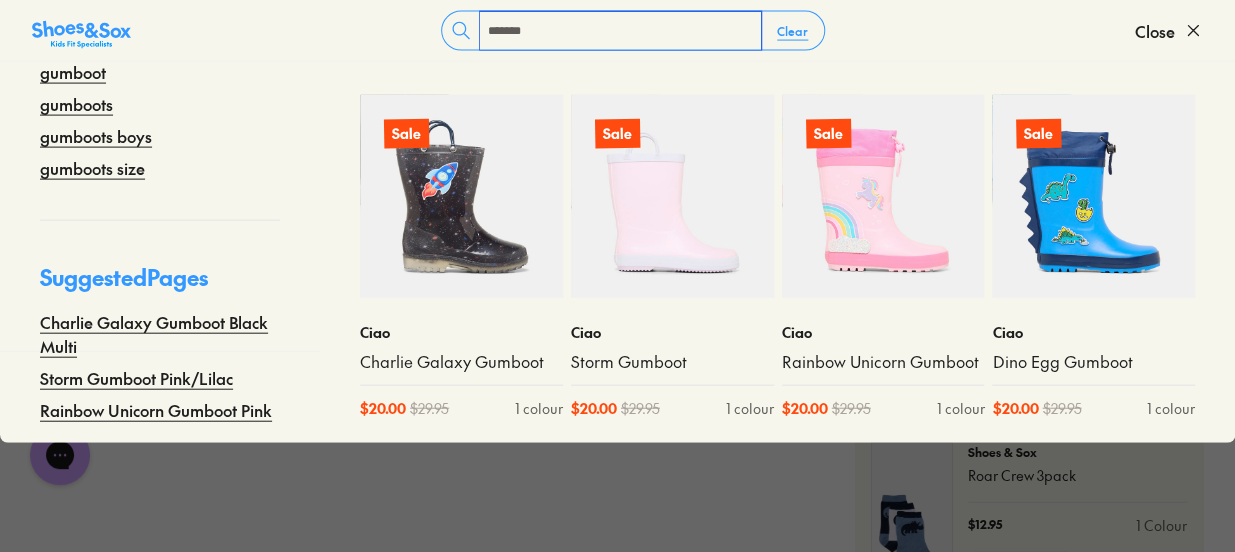 type on "*******" 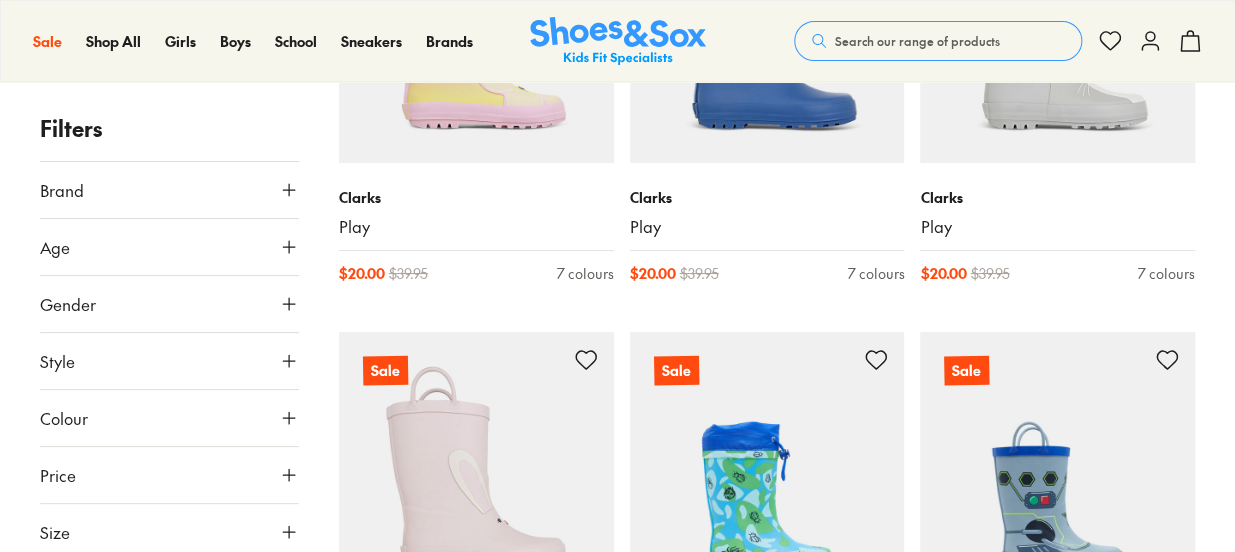 scroll, scrollTop: 2030, scrollLeft: 0, axis: vertical 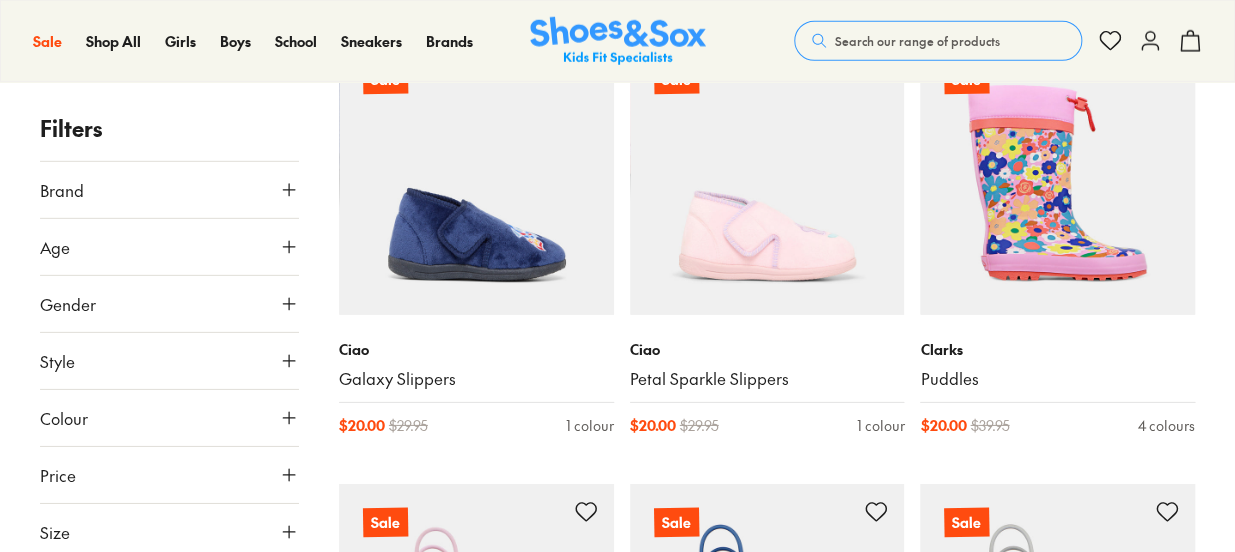 click on "Skip to Main Content
Store Finder
Free Shipping Over $85
Free Click & Collect
Earn Fit Club Rewards
Free Shipping Over $85
Free Click & Collect
Earn Fit Club Rewards
Book a FREE Expert Fitting
Sale
Sale
Shop All
20% Off Crocs
School on Sale
$5 Toys" at bounding box center (617, 575) 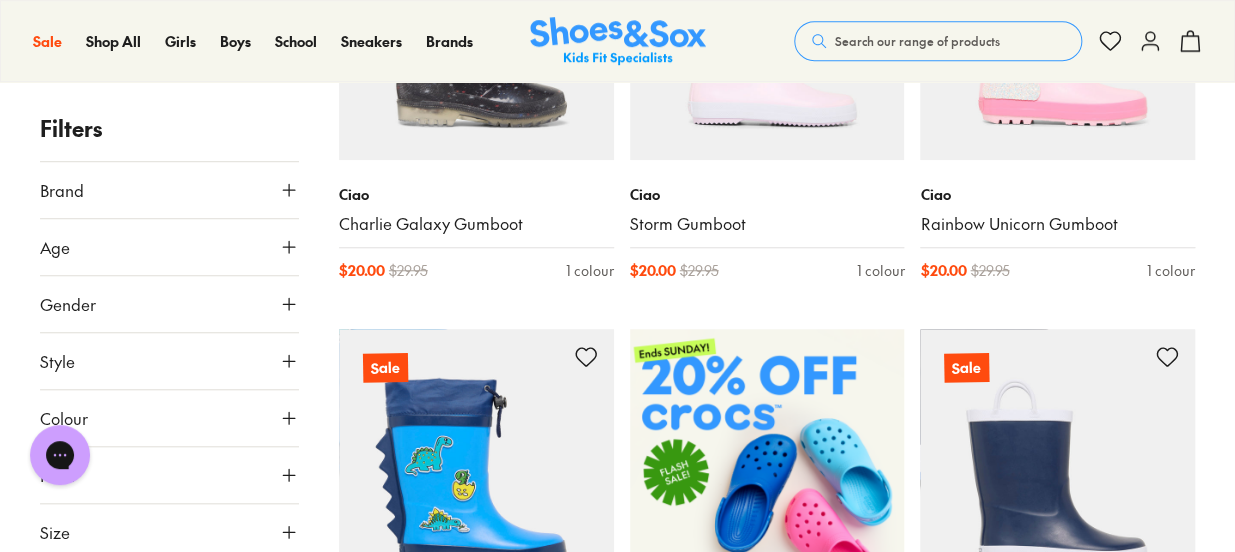 scroll, scrollTop: 282, scrollLeft: 0, axis: vertical 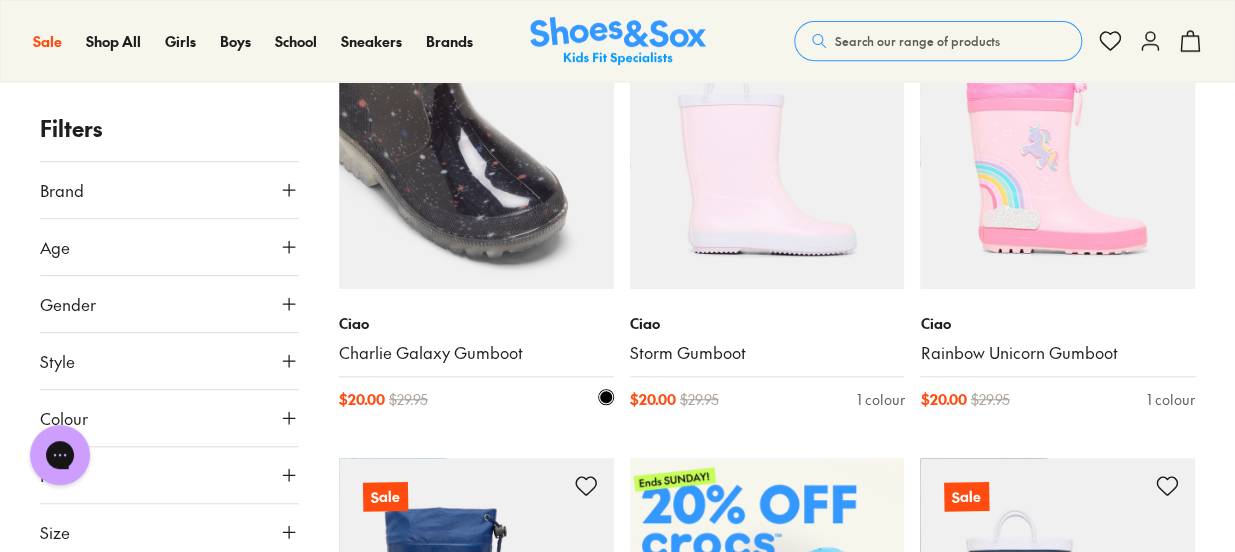 click on "Charlie Galaxy Gumboot" at bounding box center (476, 353) 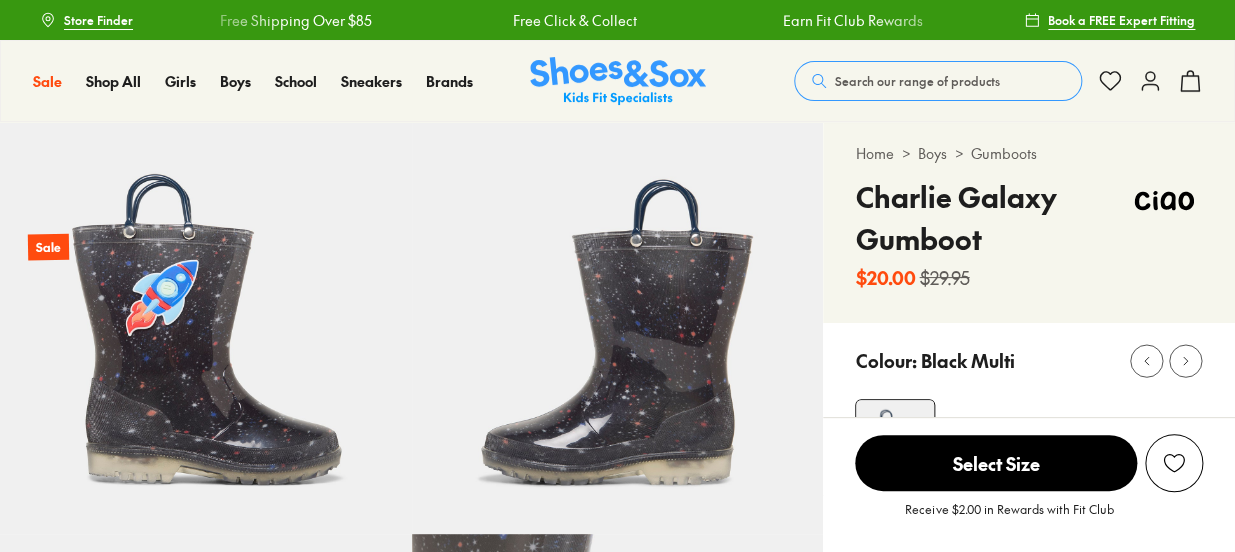 scroll, scrollTop: 268, scrollLeft: 0, axis: vertical 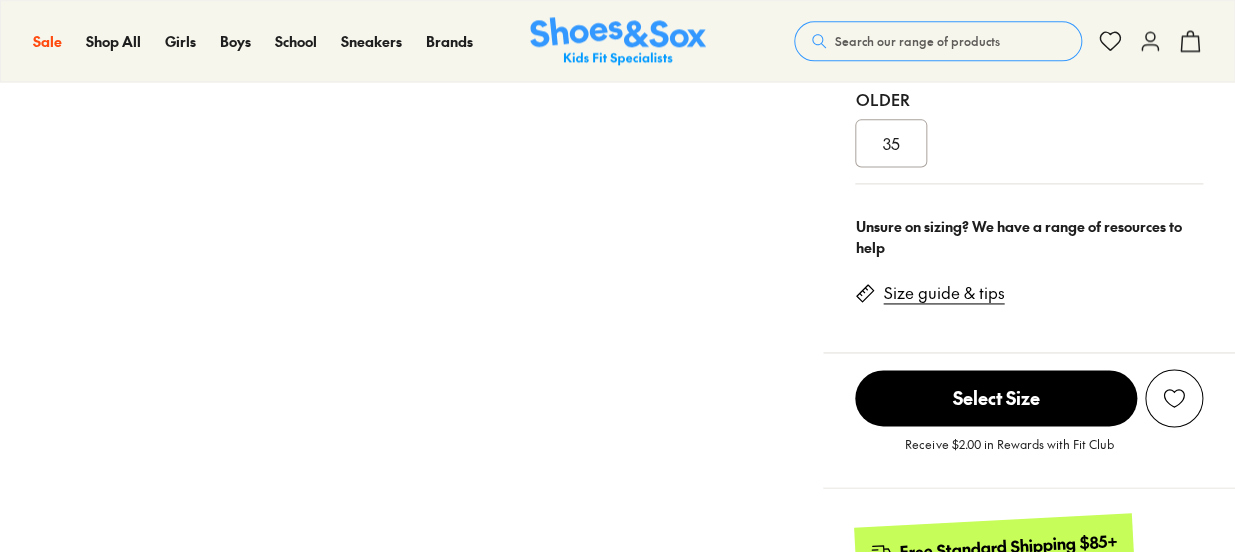 select on "*" 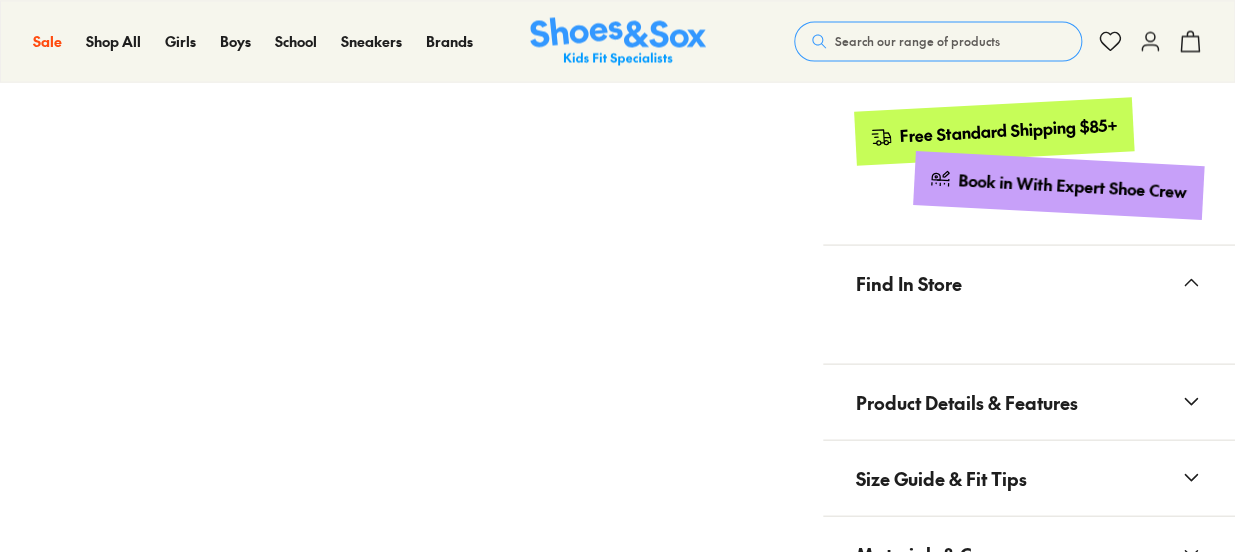 scroll, scrollTop: 1424, scrollLeft: 0, axis: vertical 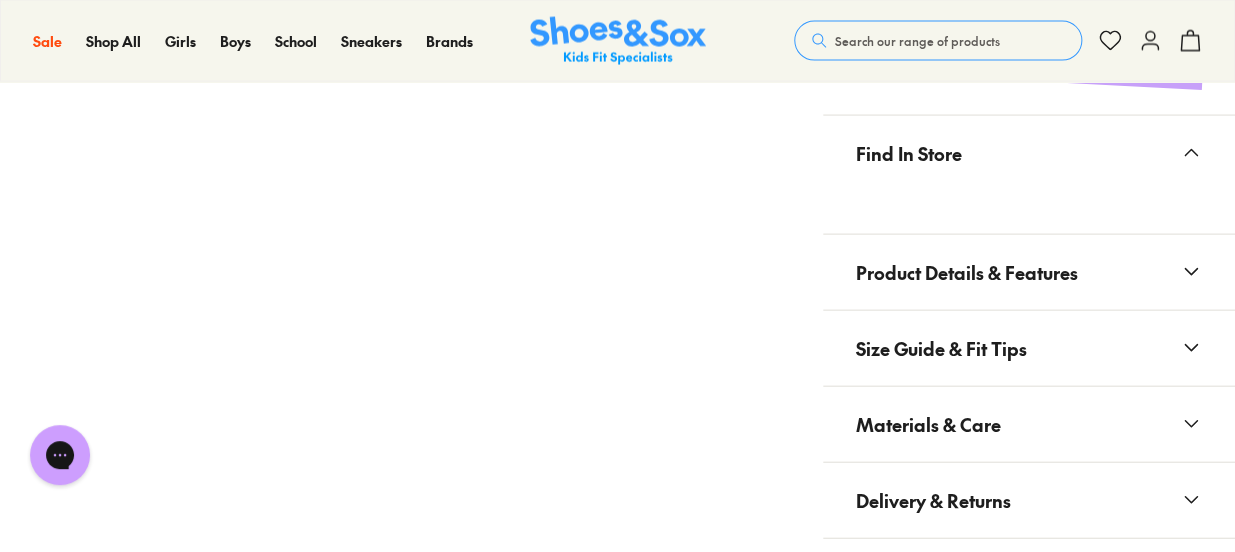 click on "Materials & Care" at bounding box center (927, 424) 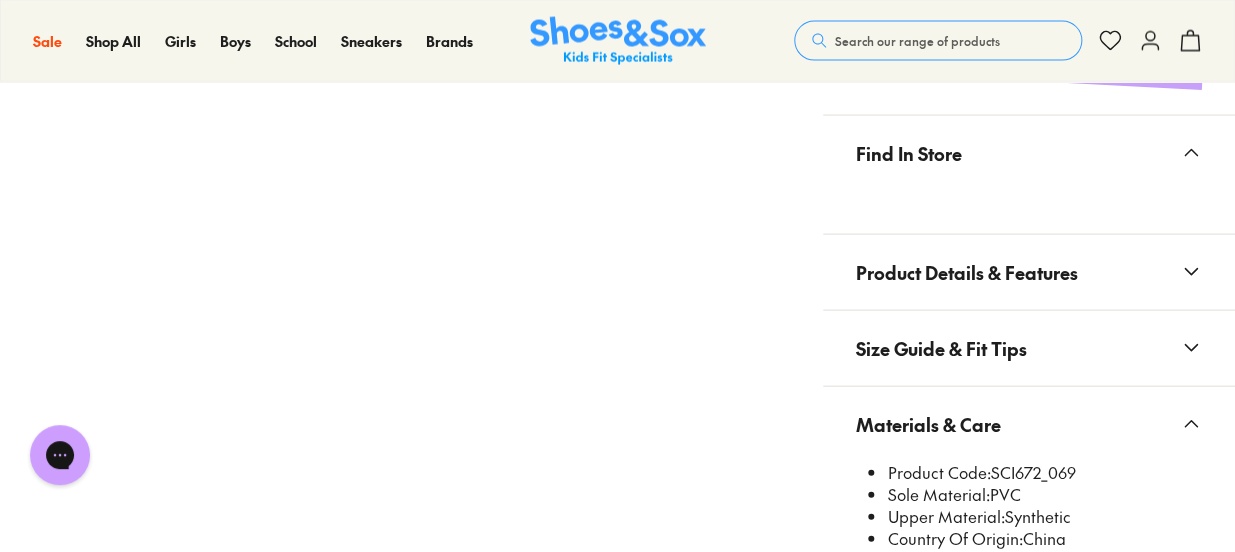 scroll, scrollTop: 0, scrollLeft: 0, axis: both 